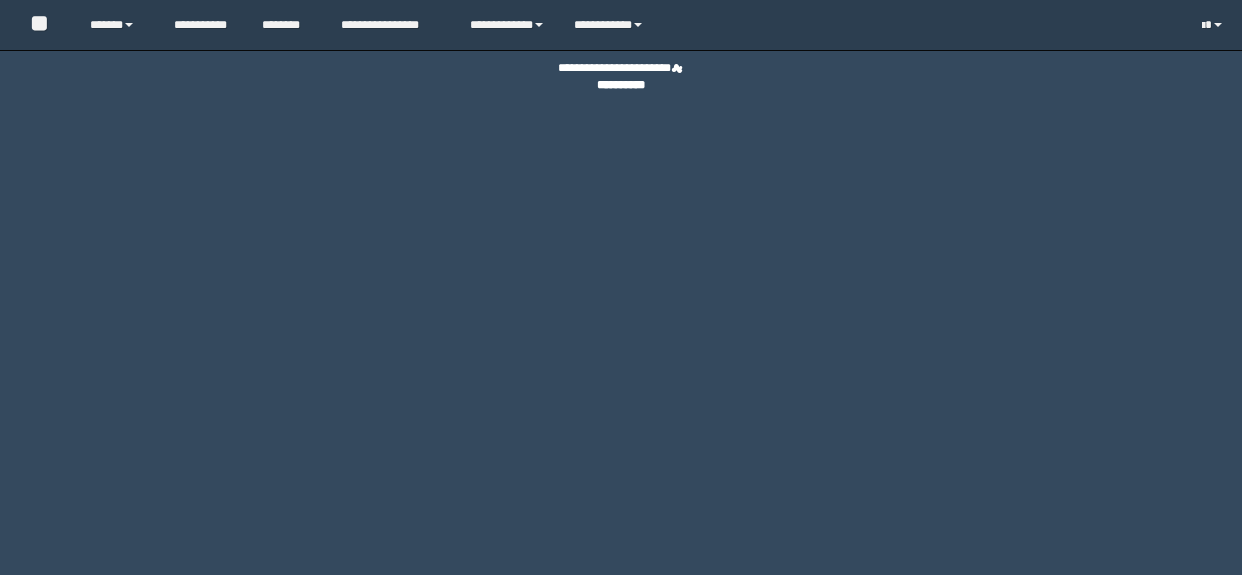 scroll, scrollTop: 0, scrollLeft: 0, axis: both 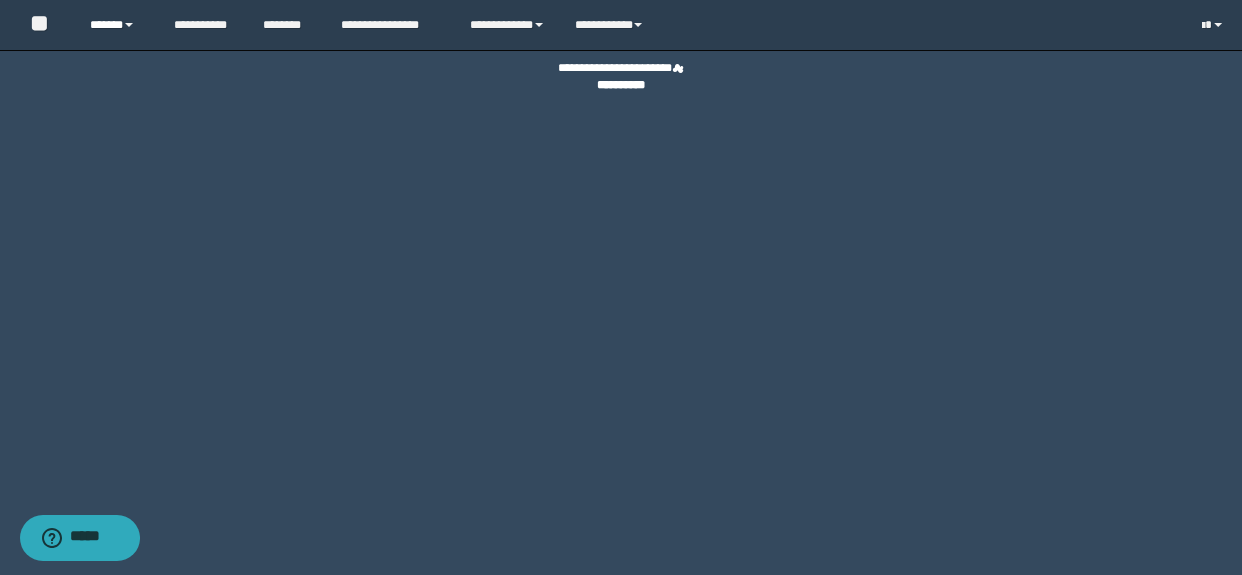 click on "******" at bounding box center [117, 25] 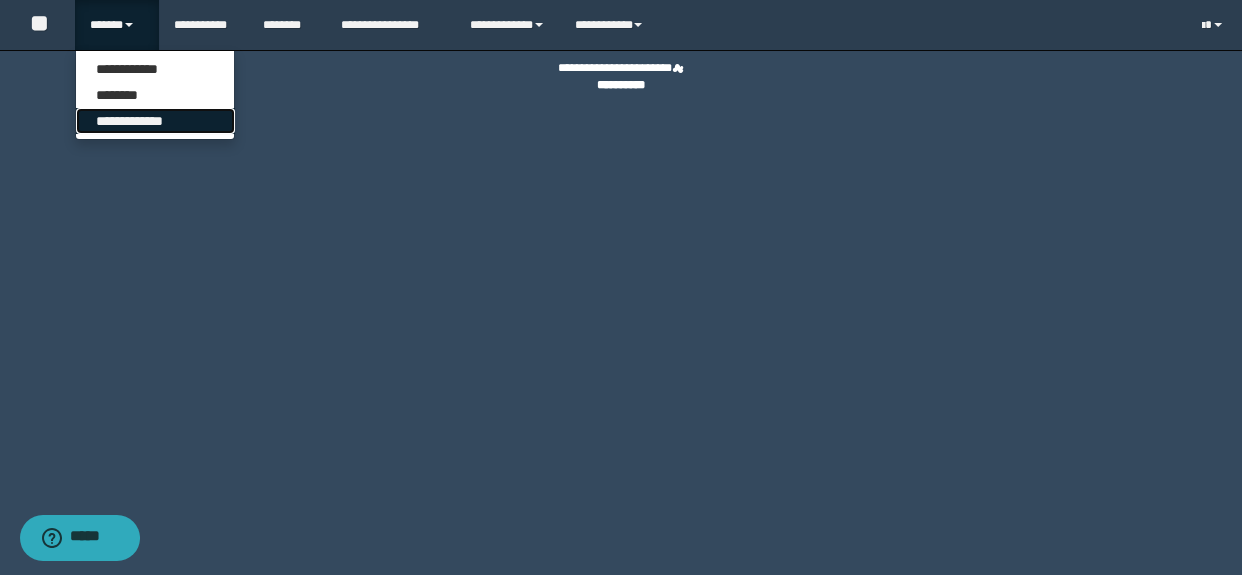 click on "**********" at bounding box center (155, 121) 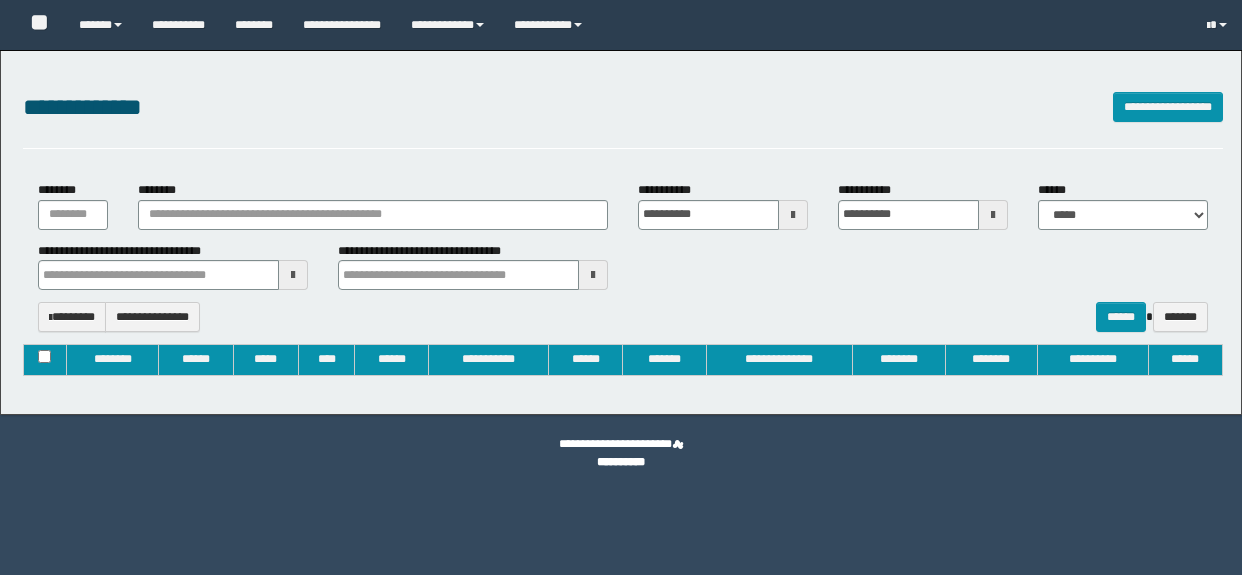 type on "**********" 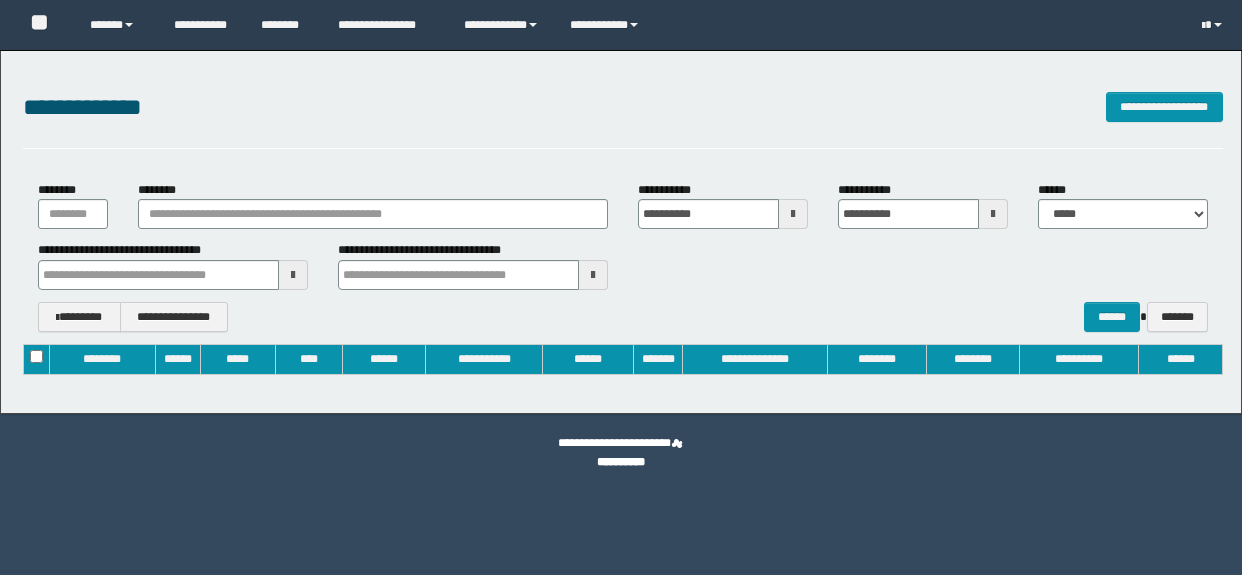 scroll, scrollTop: 0, scrollLeft: 0, axis: both 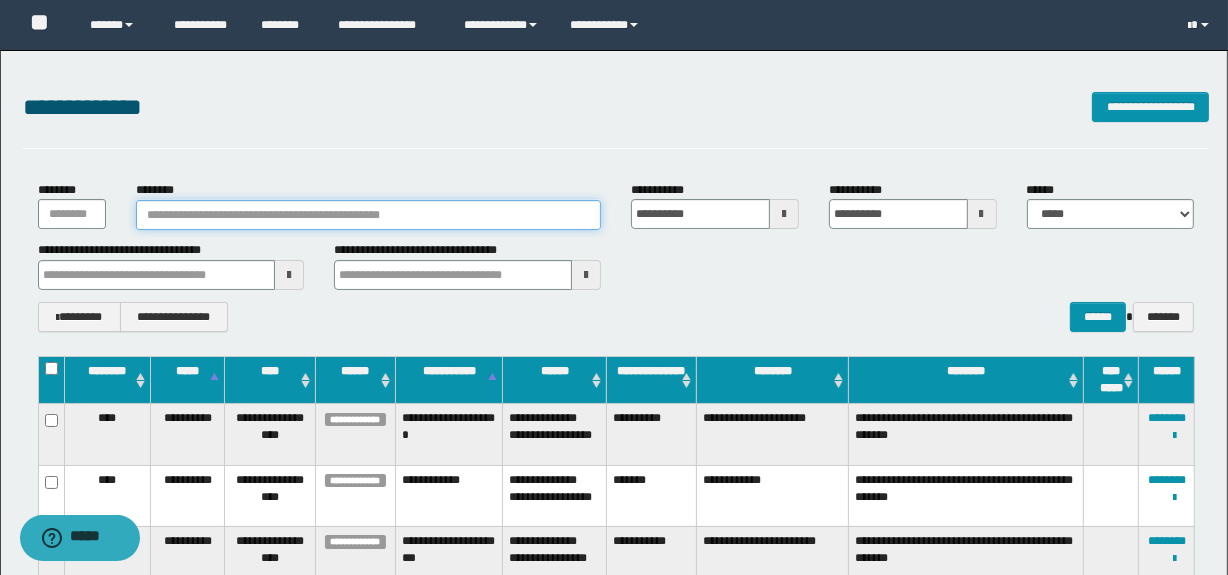 click on "********" at bounding box center (368, 215) 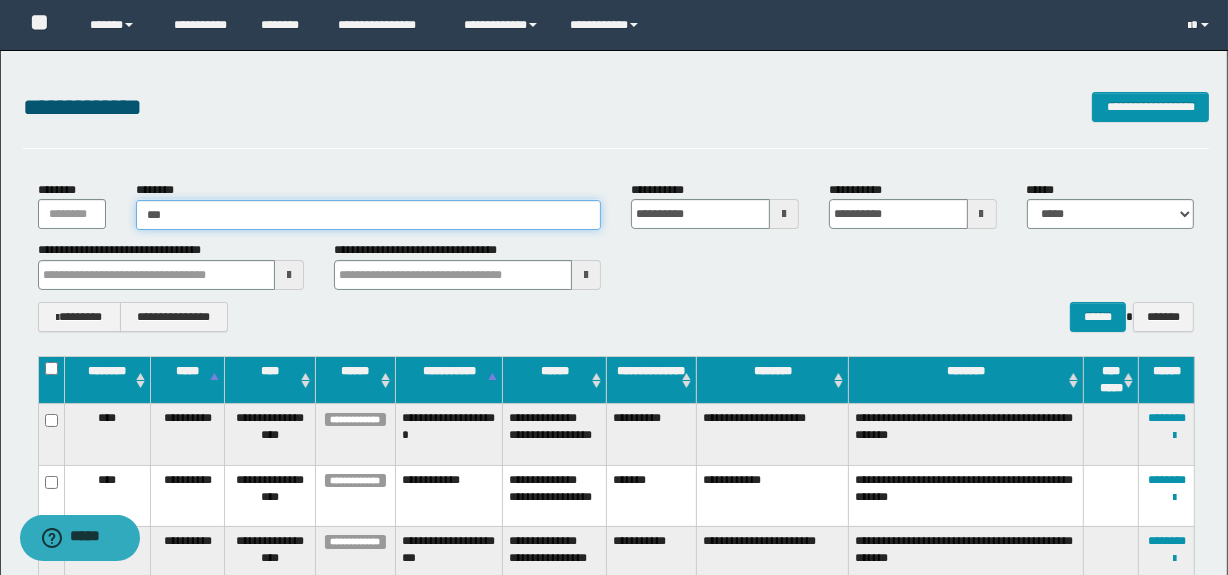 type on "****" 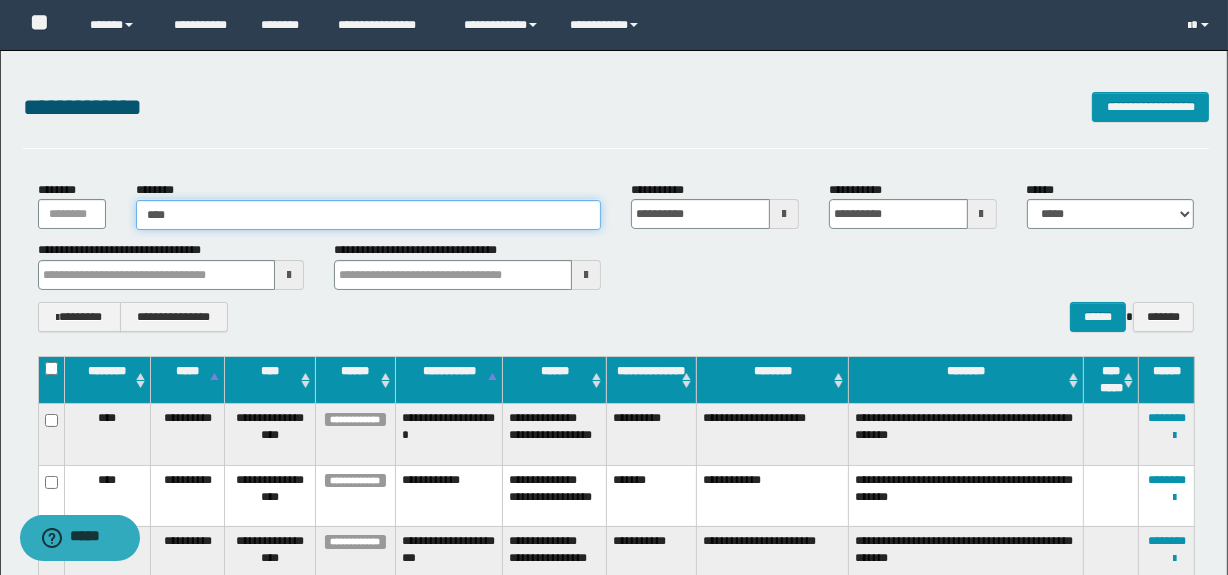 type on "****" 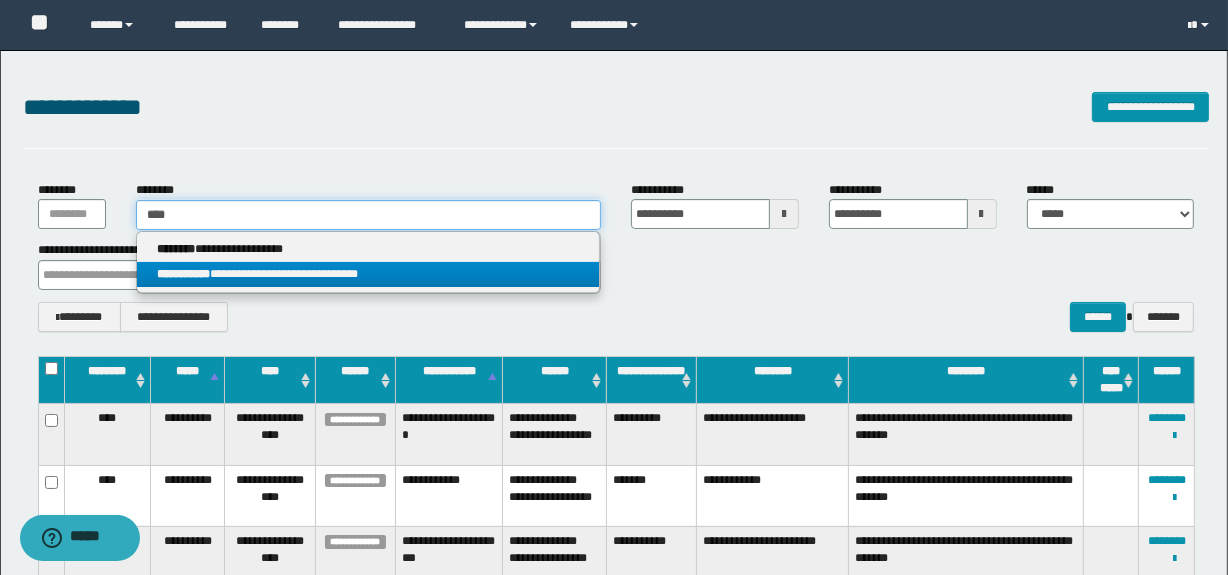 type on "****" 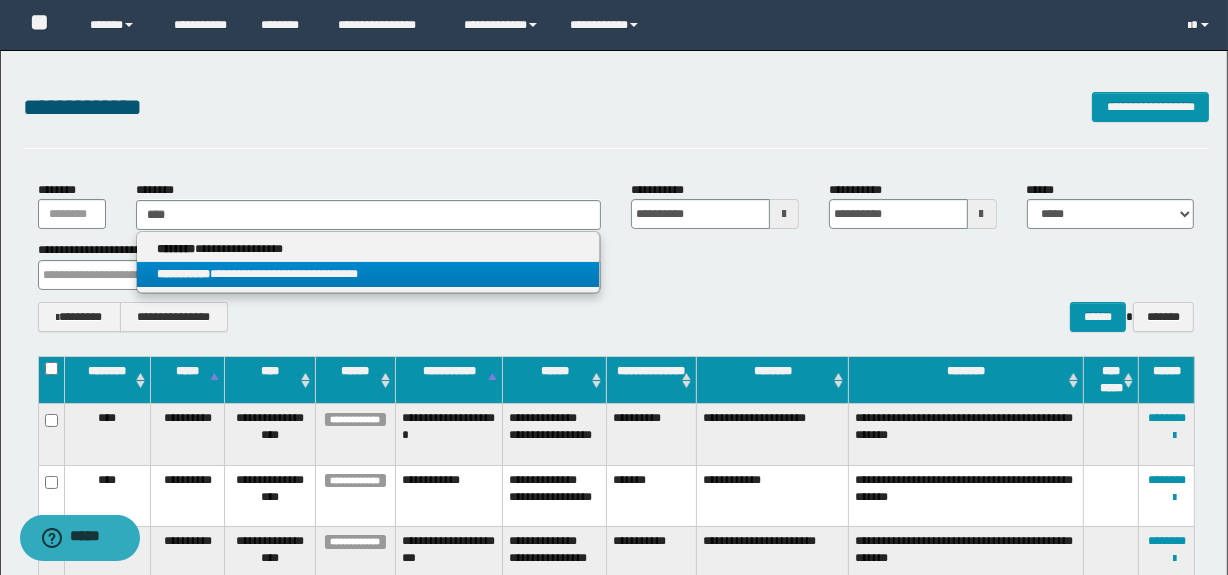 click on "**********" at bounding box center (183, 274) 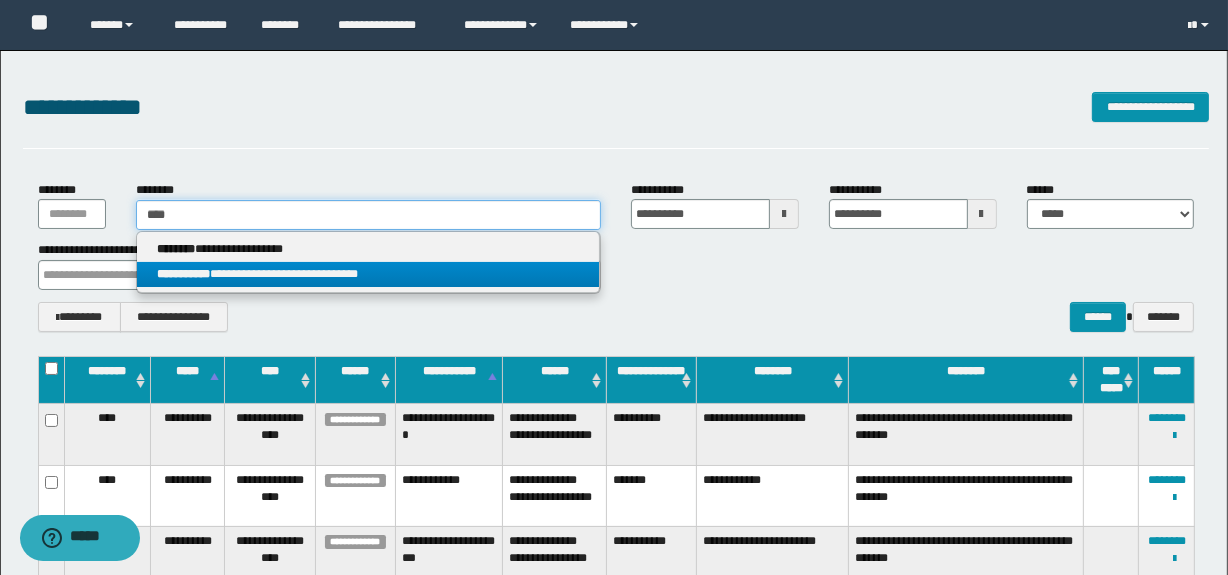 type 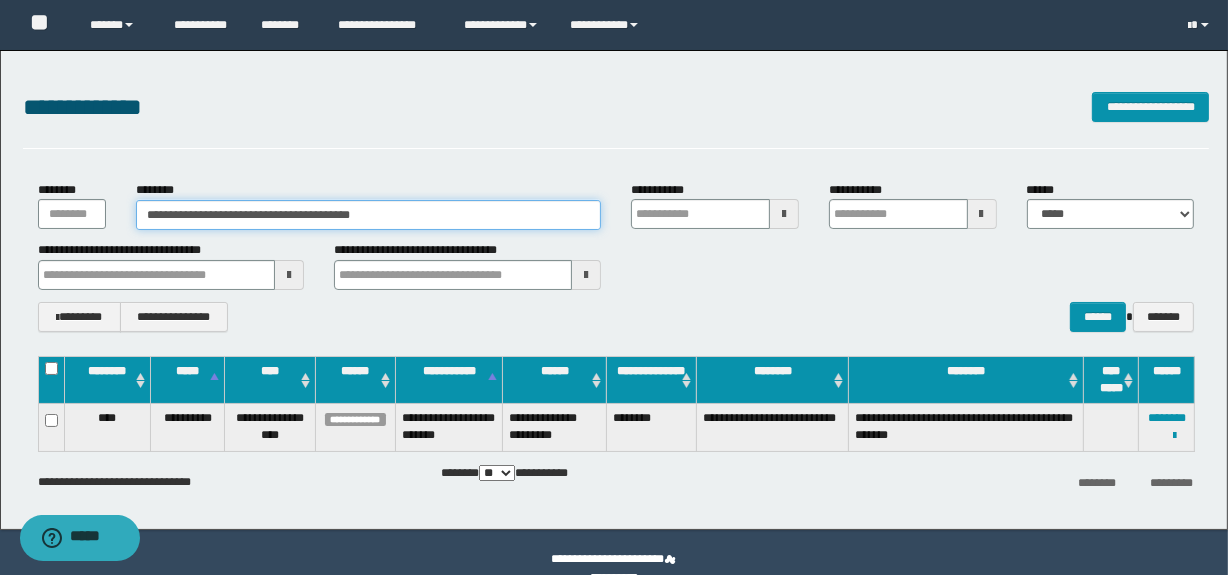 type 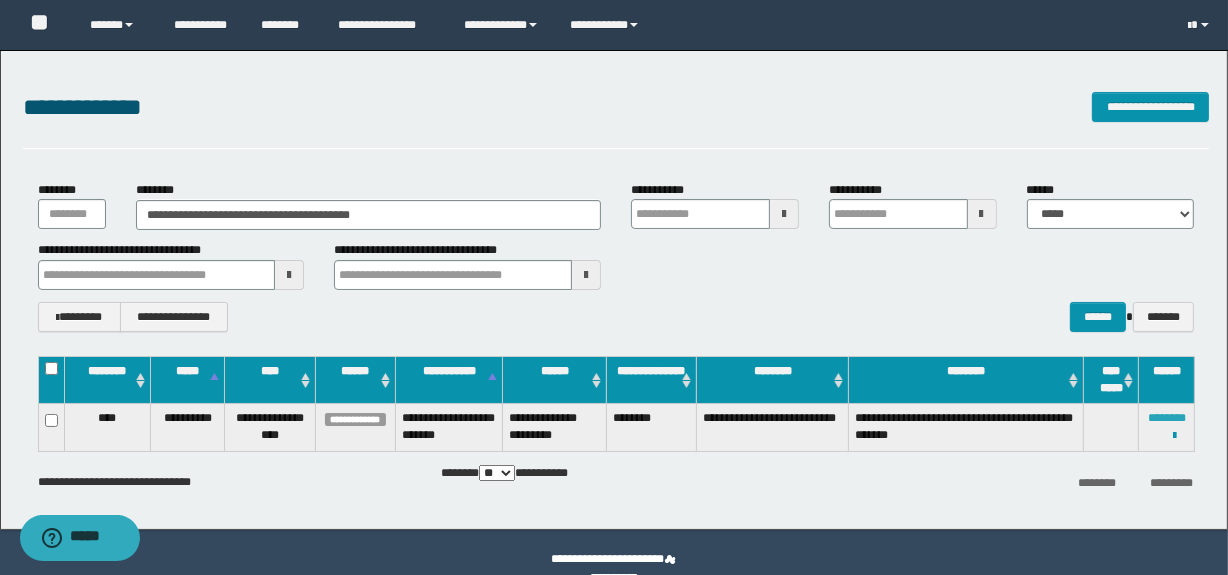 click on "********" at bounding box center [1167, 418] 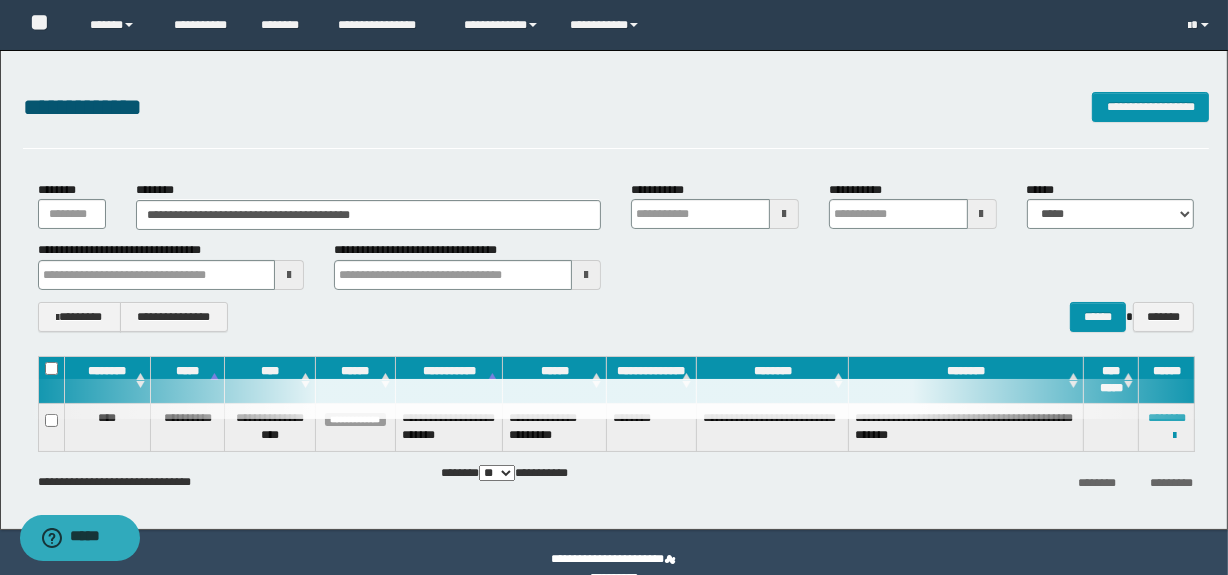 type 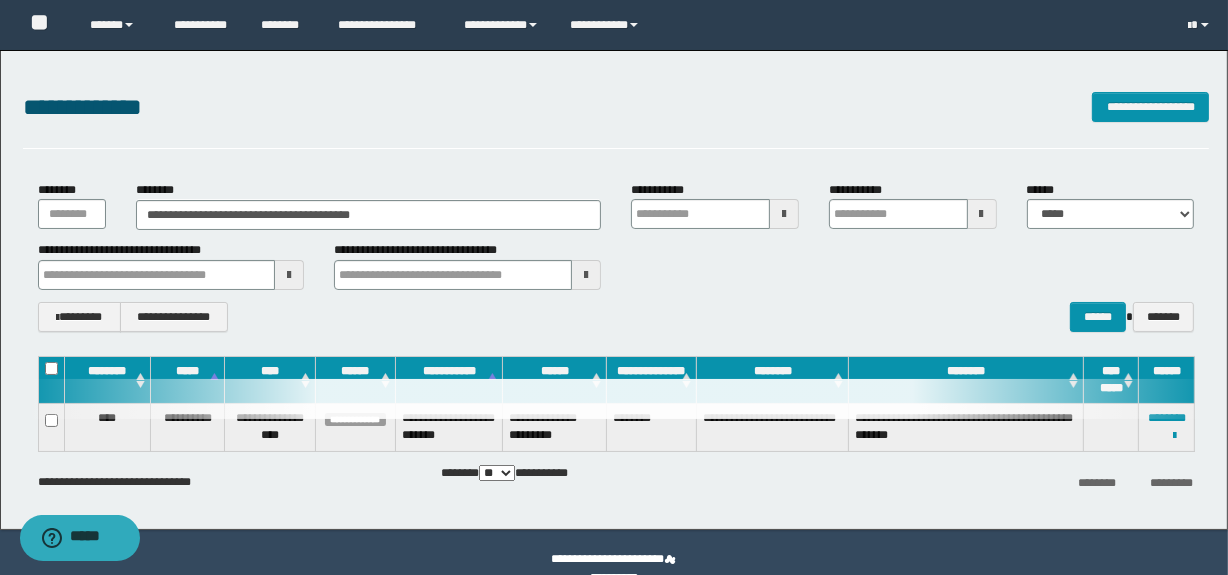 type 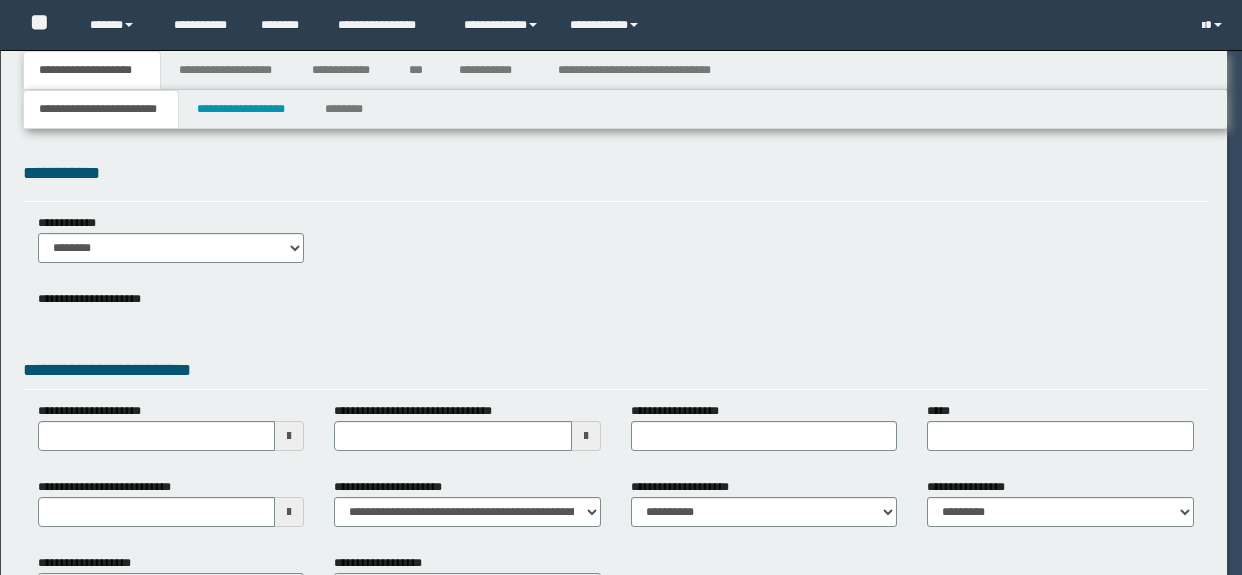 scroll, scrollTop: 0, scrollLeft: 0, axis: both 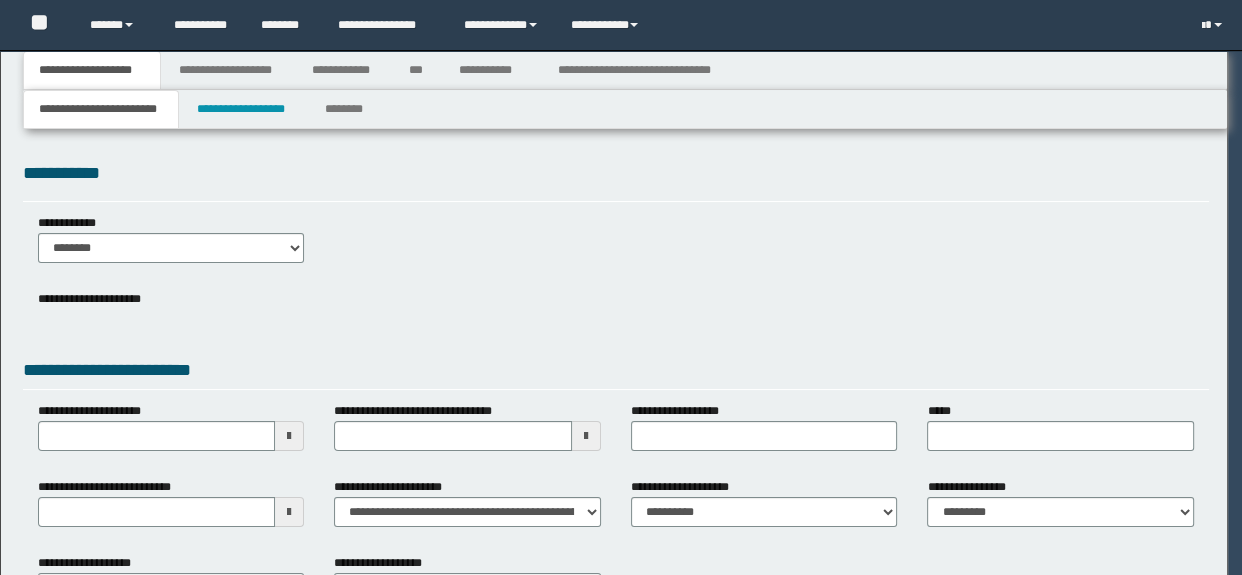 type on "******" 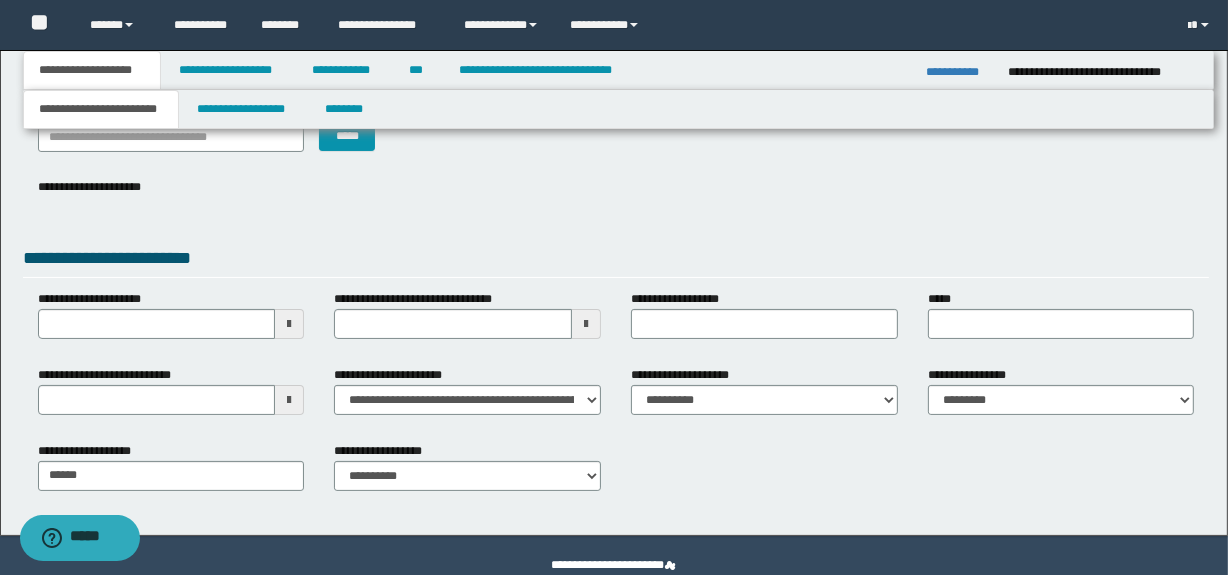 scroll, scrollTop: 181, scrollLeft: 0, axis: vertical 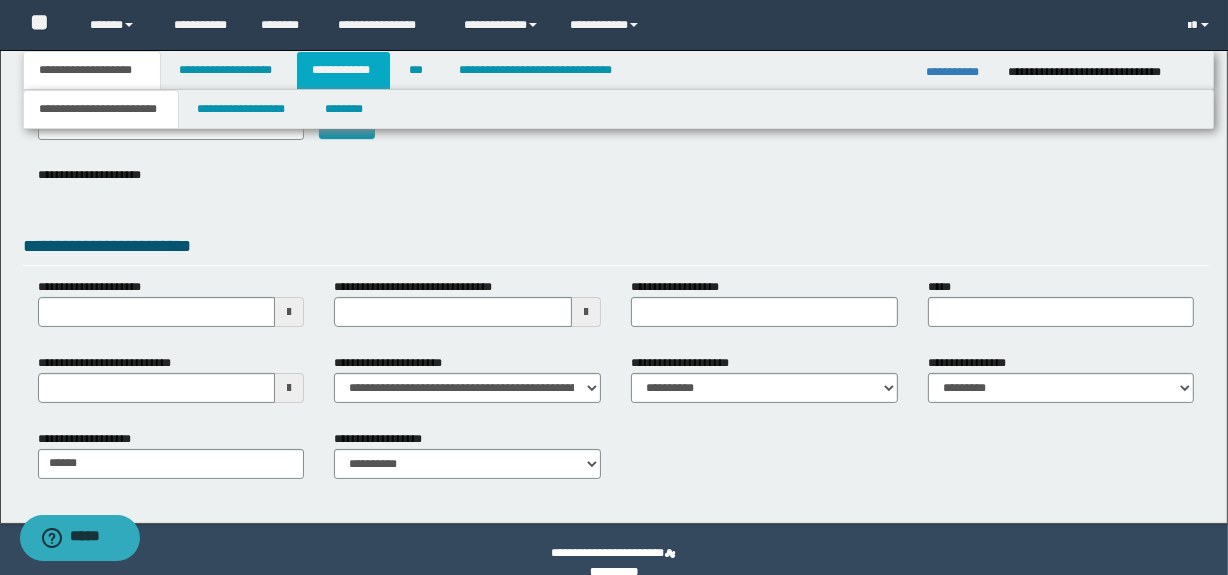 click on "**********" at bounding box center [343, 70] 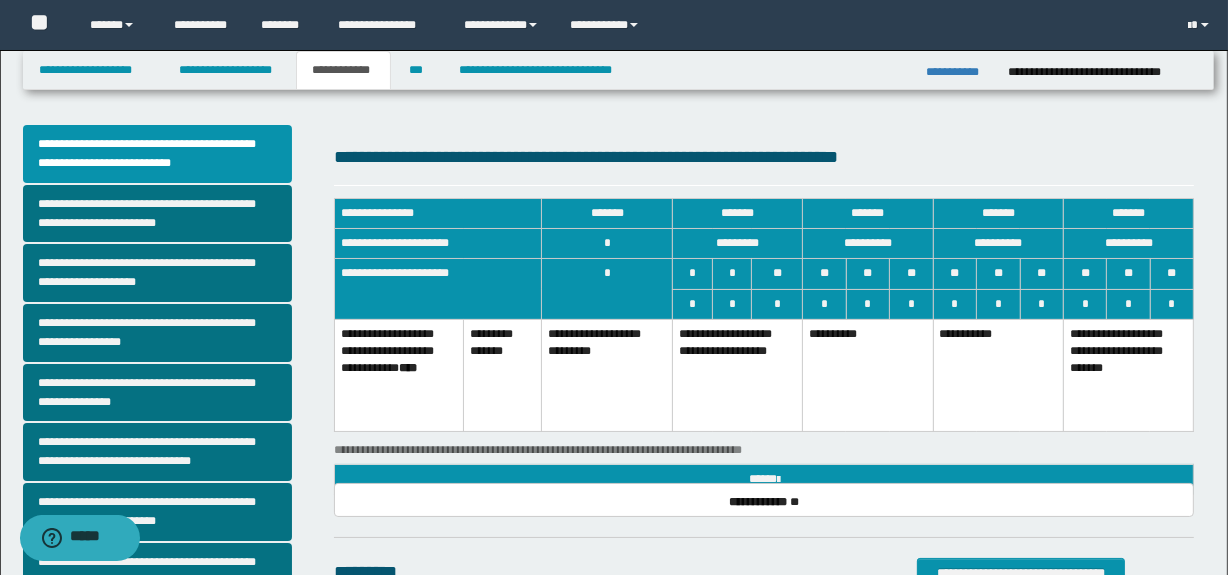 scroll, scrollTop: 0, scrollLeft: 0, axis: both 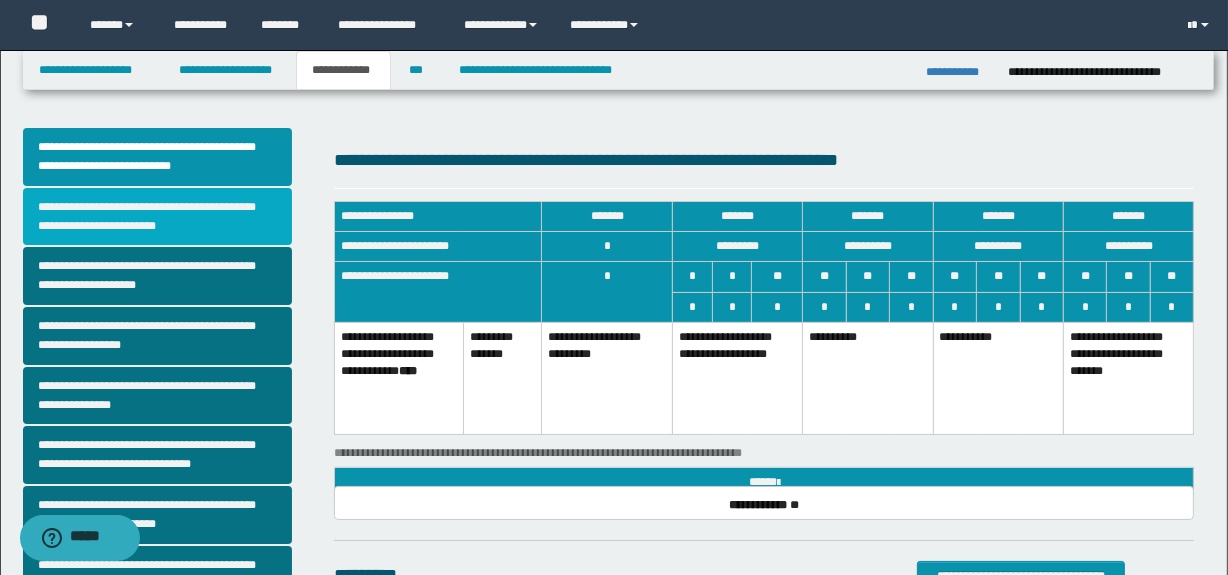 click on "**********" at bounding box center [158, 217] 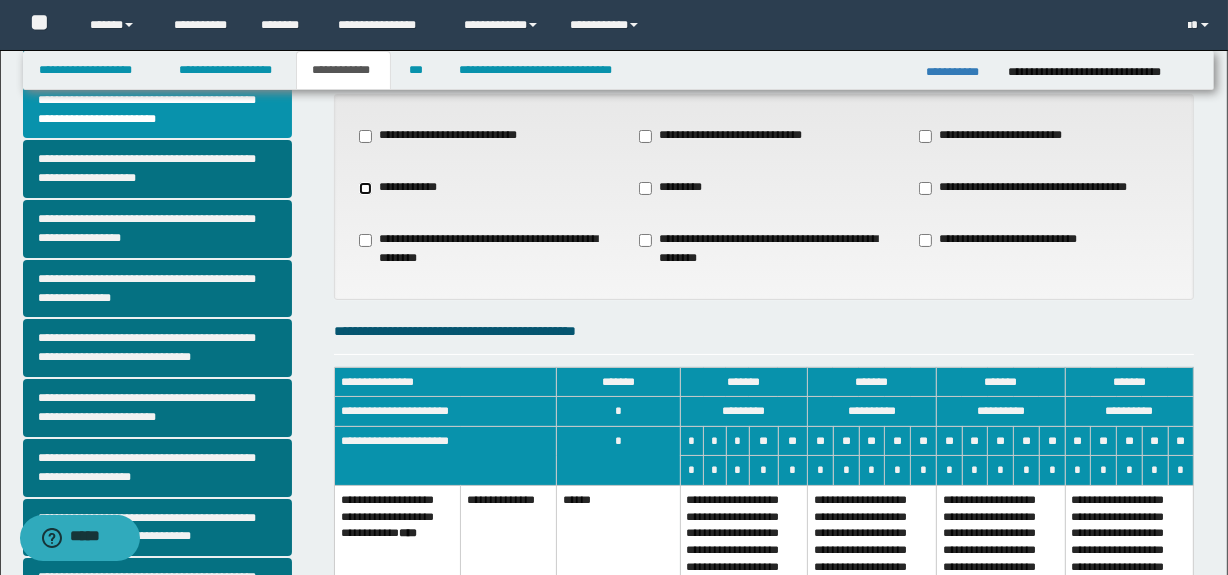 scroll, scrollTop: 363, scrollLeft: 0, axis: vertical 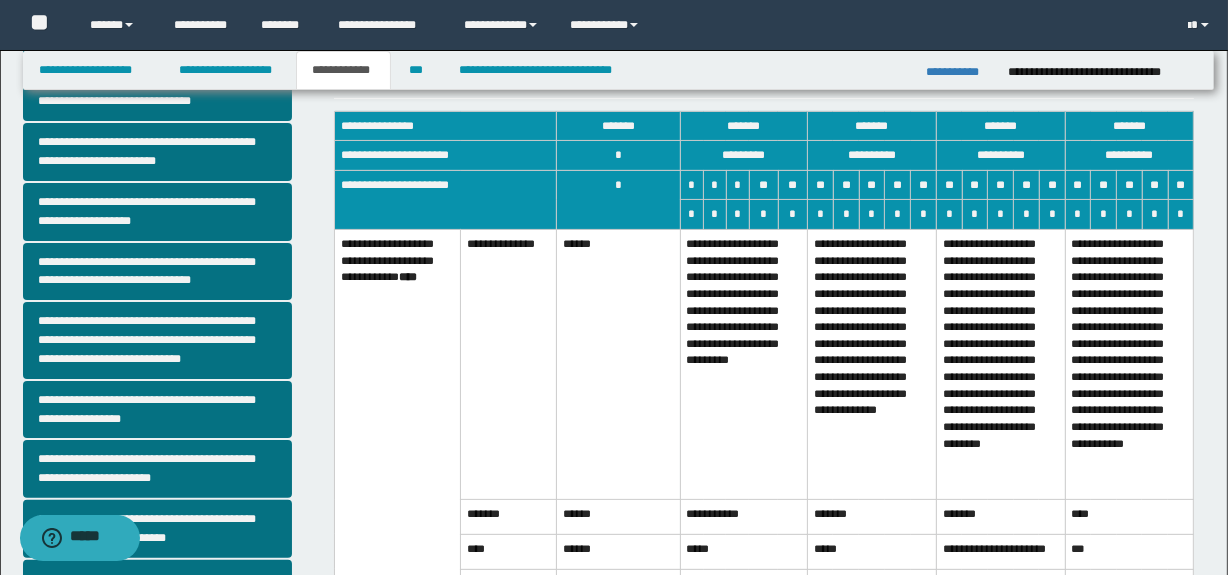 click on "**********" at bounding box center [1000, 365] 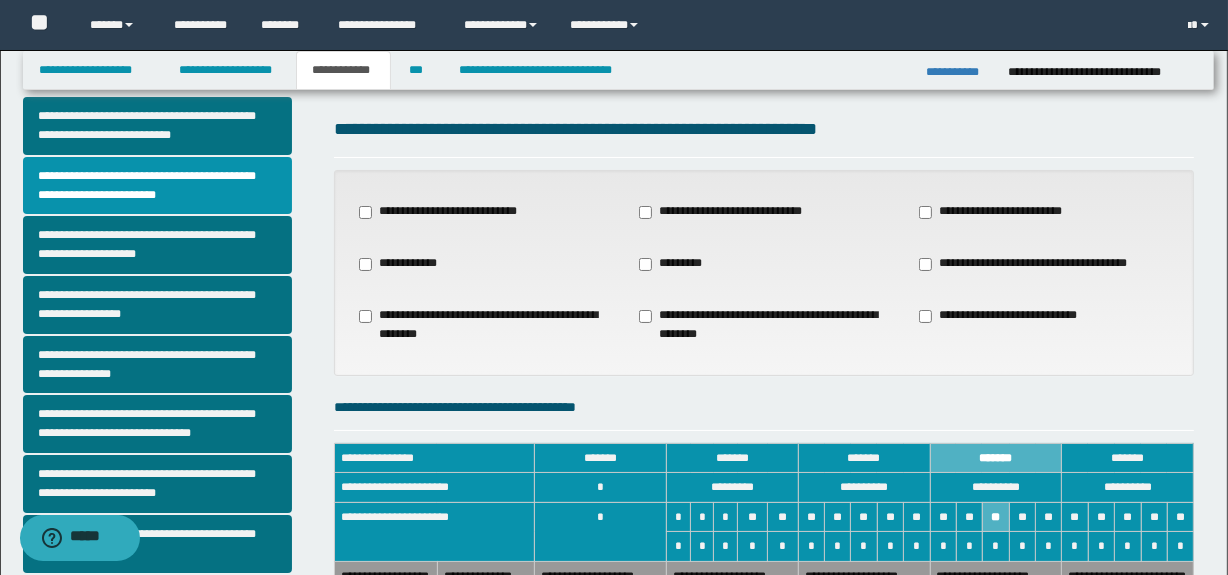 scroll, scrollTop: 0, scrollLeft: 0, axis: both 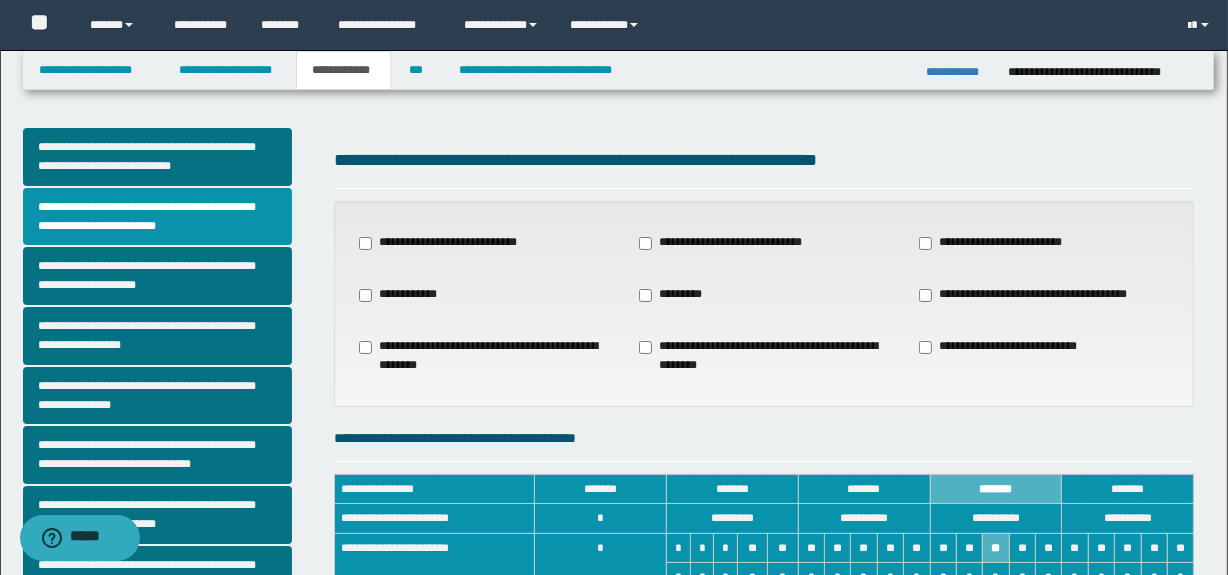 click on "**********" at bounding box center (764, 243) 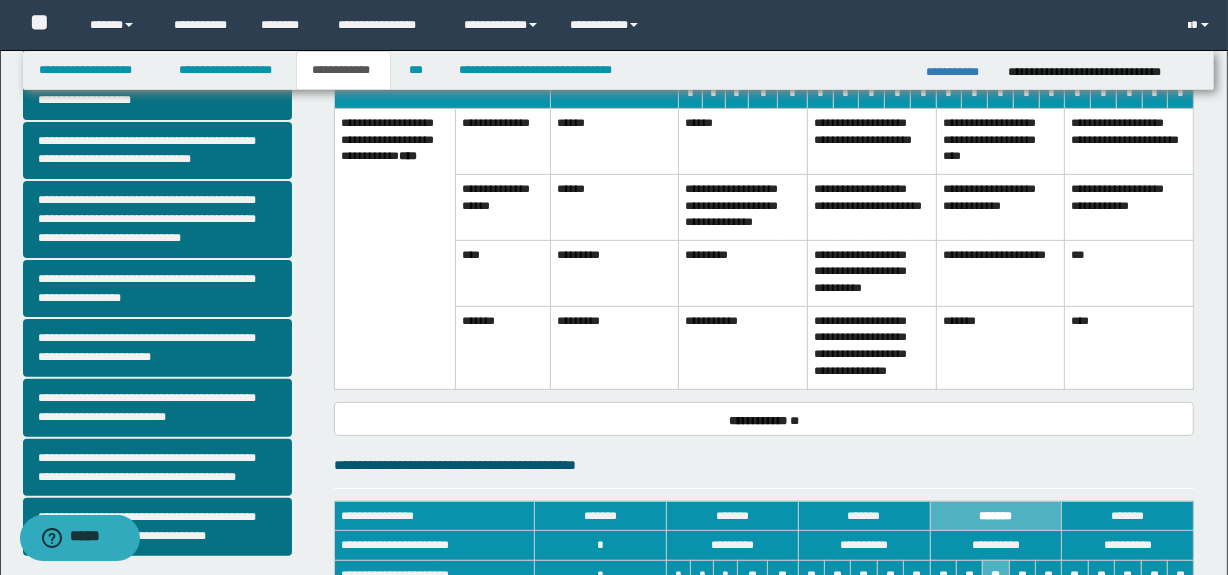 scroll, scrollTop: 363, scrollLeft: 0, axis: vertical 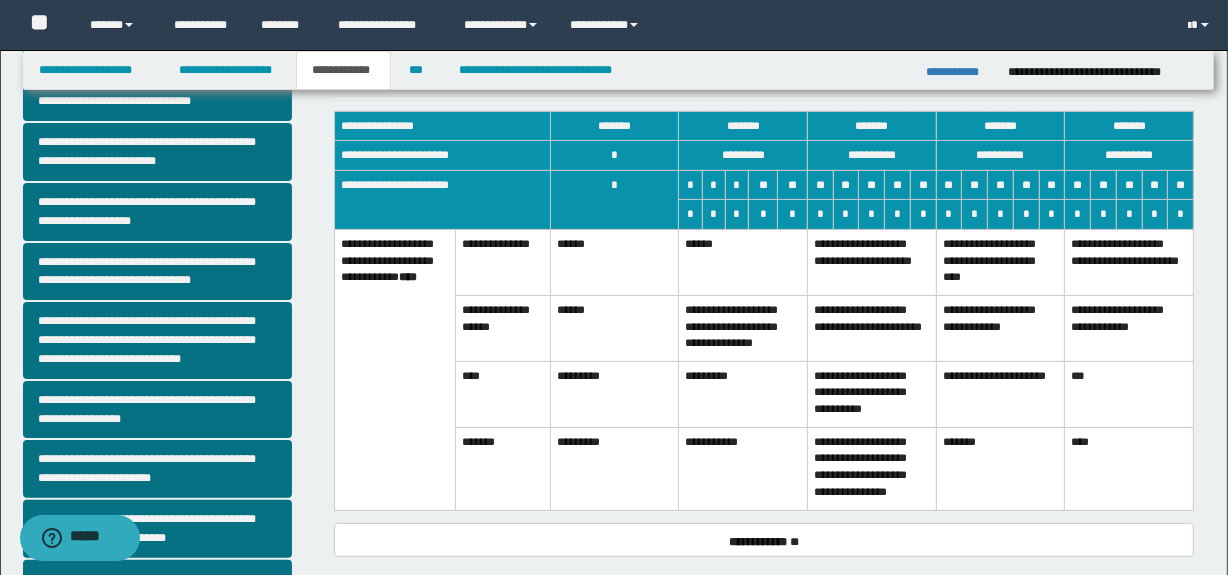 click on "**********" at bounding box center (871, 263) 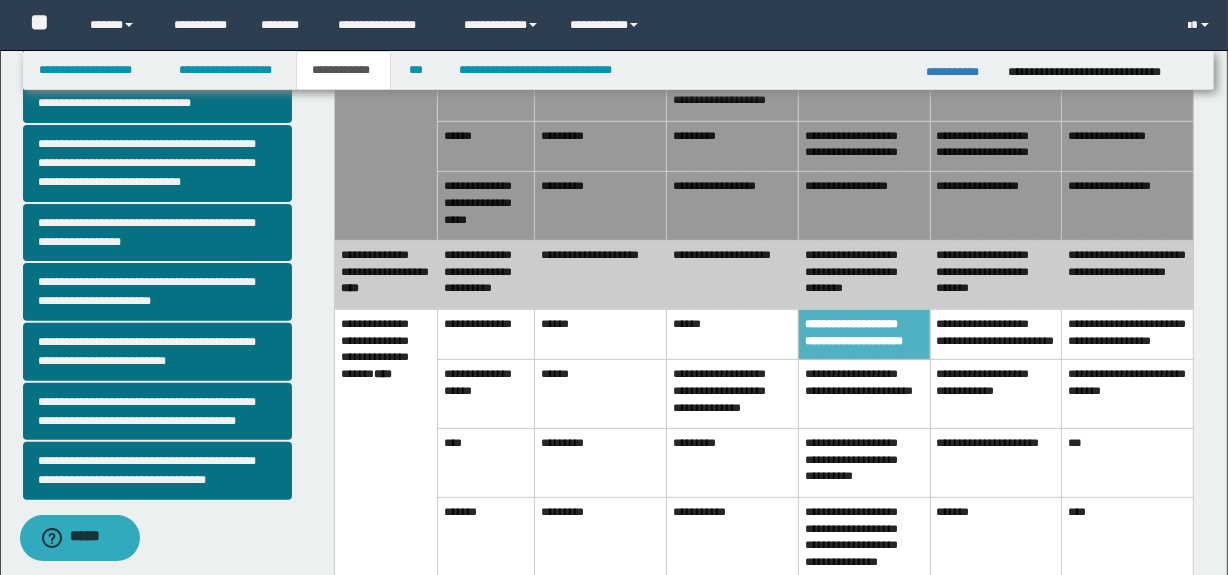 scroll, scrollTop: 545, scrollLeft: 0, axis: vertical 